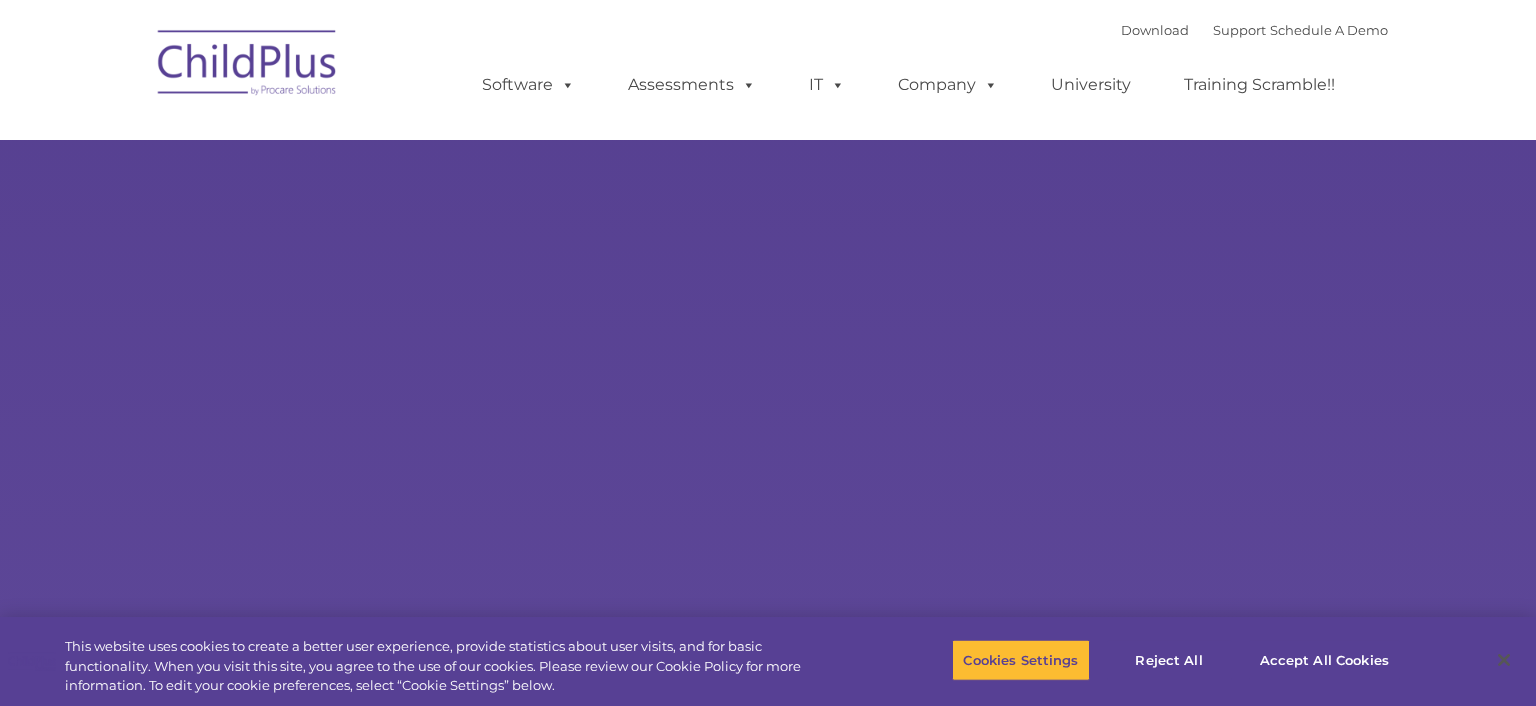 scroll, scrollTop: 0, scrollLeft: 0, axis: both 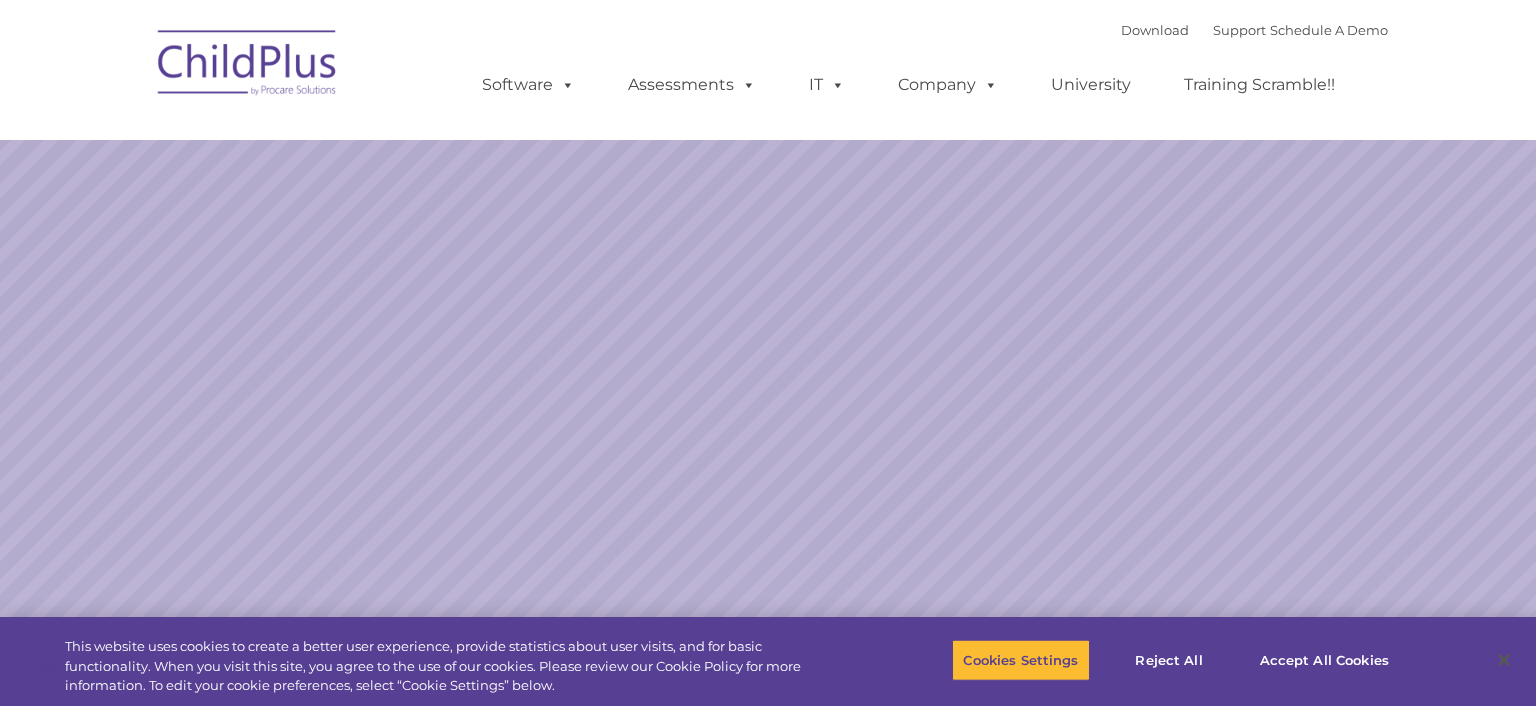 select on "MEDIUM" 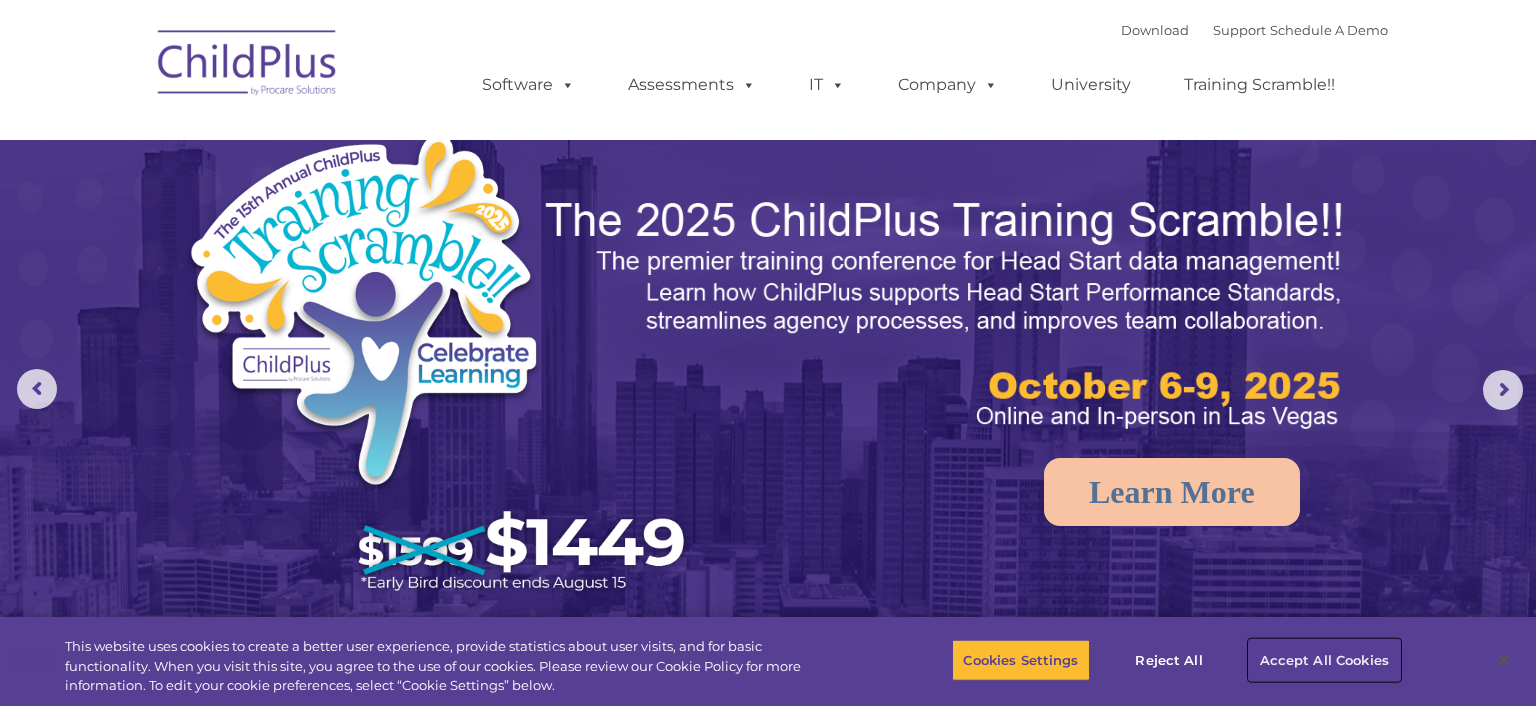 click on "Accept All Cookies" at bounding box center (1324, 660) 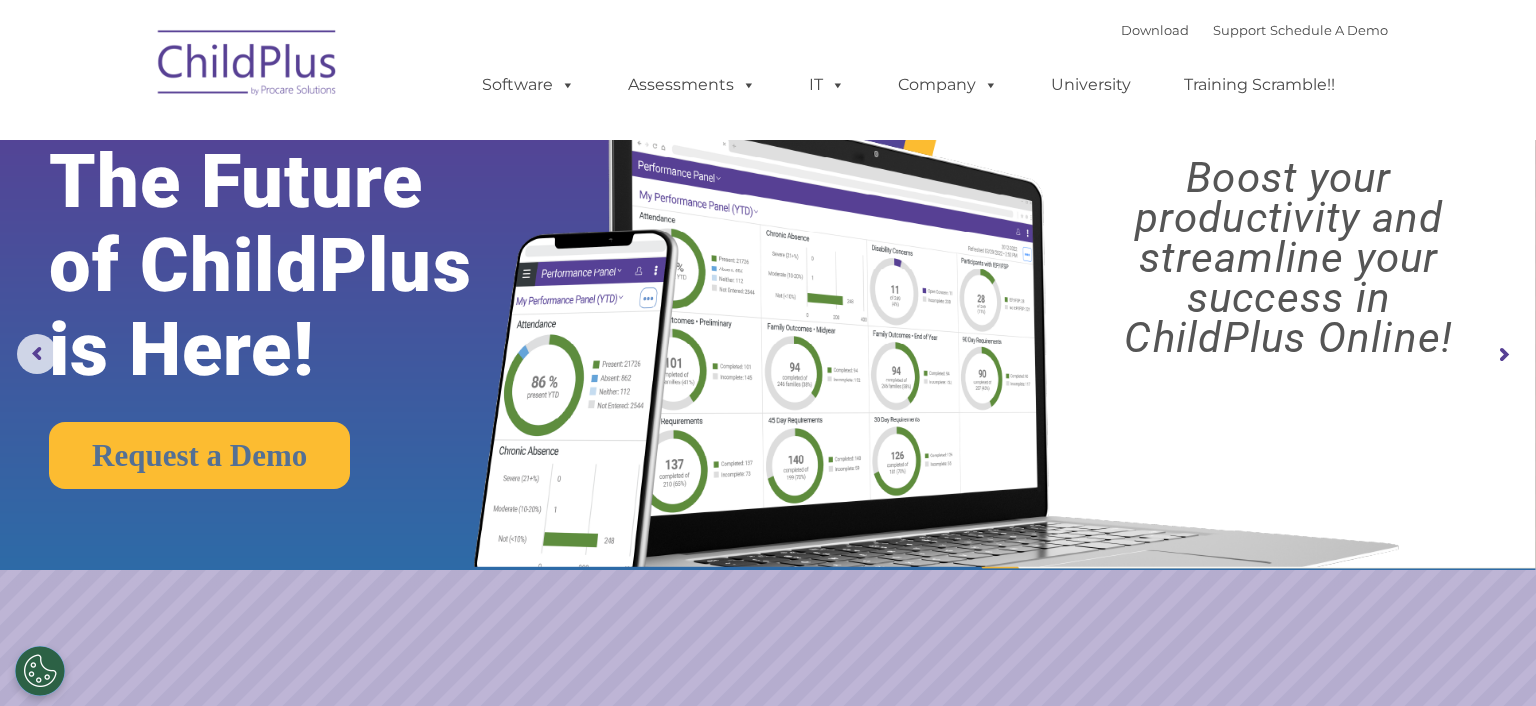 scroll, scrollTop: 0, scrollLeft: 0, axis: both 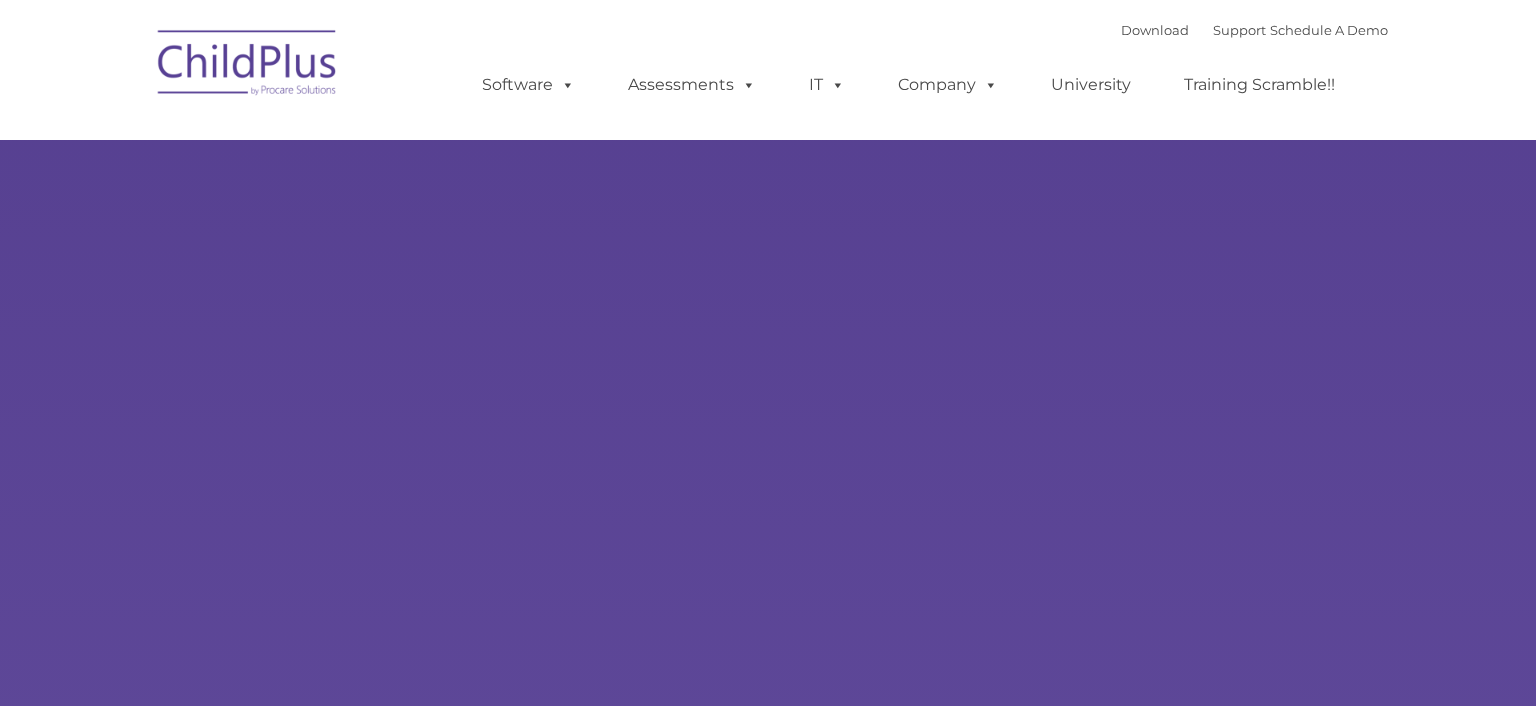 type on "" 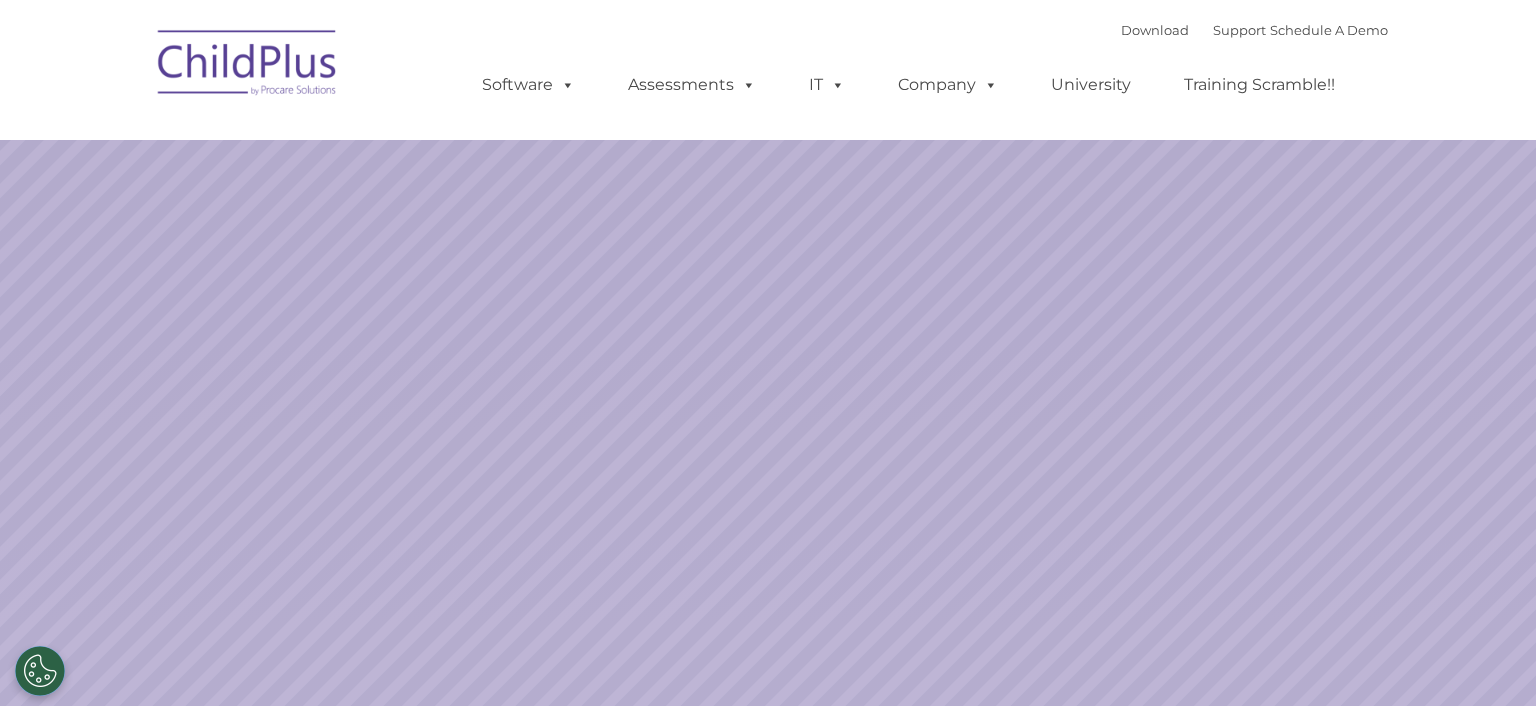 select on "MEDIUM" 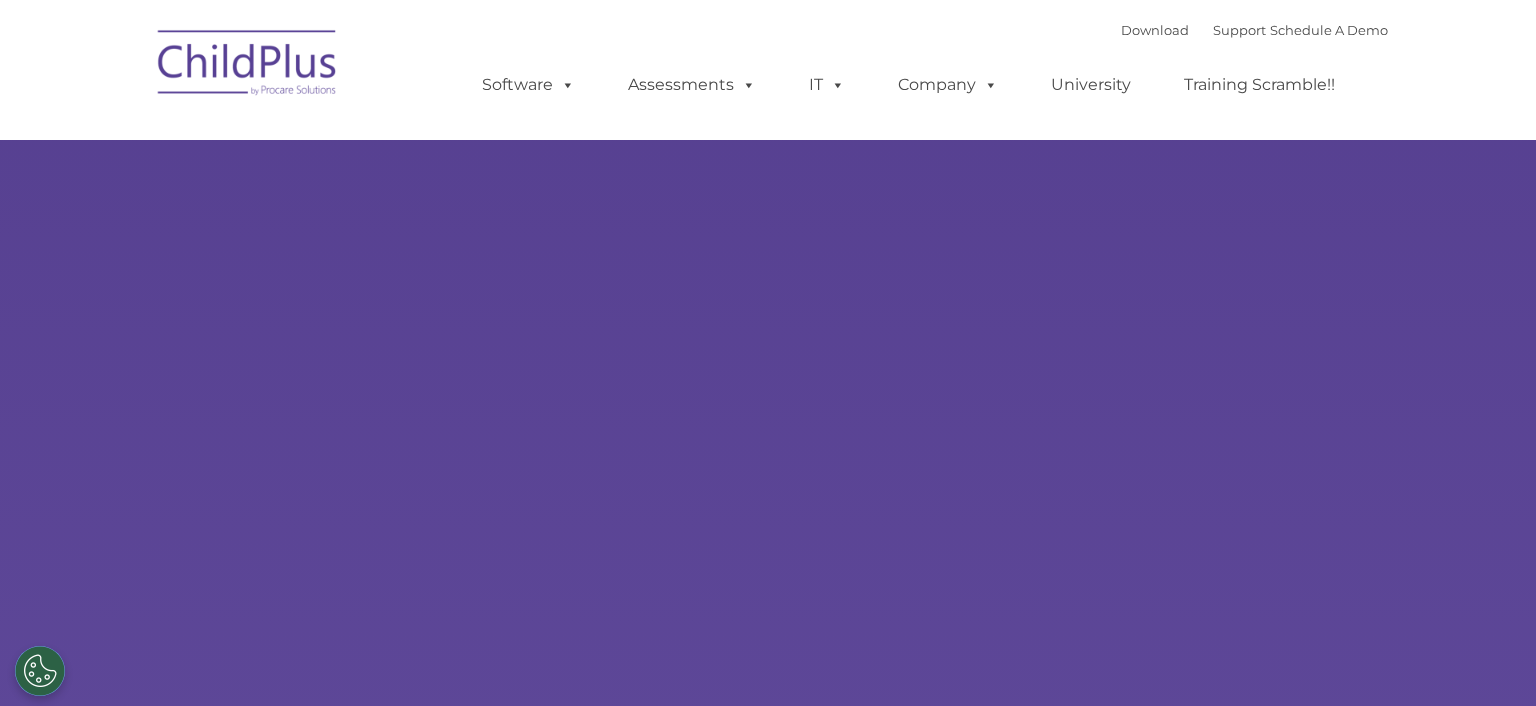 scroll, scrollTop: 0, scrollLeft: 0, axis: both 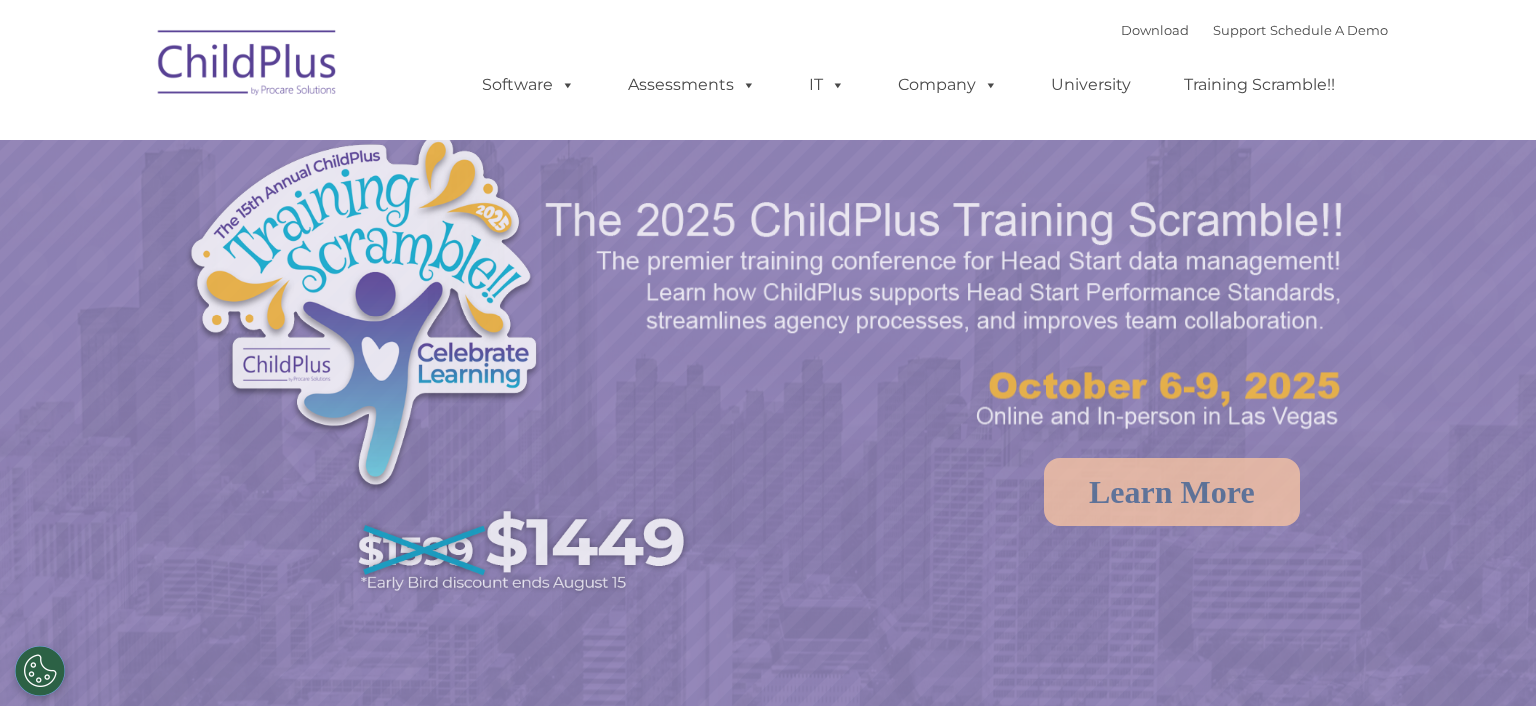select on "MEDIUM" 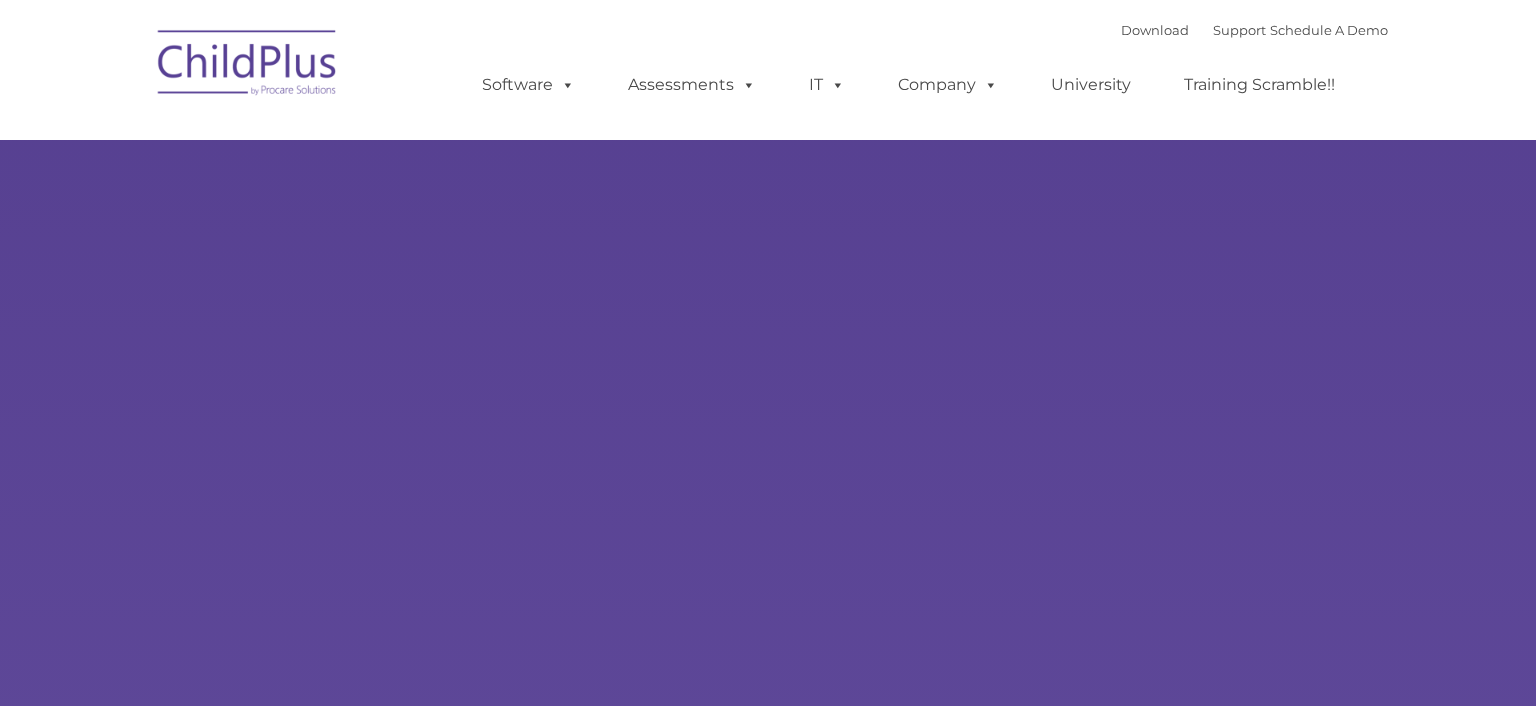 scroll, scrollTop: 0, scrollLeft: 0, axis: both 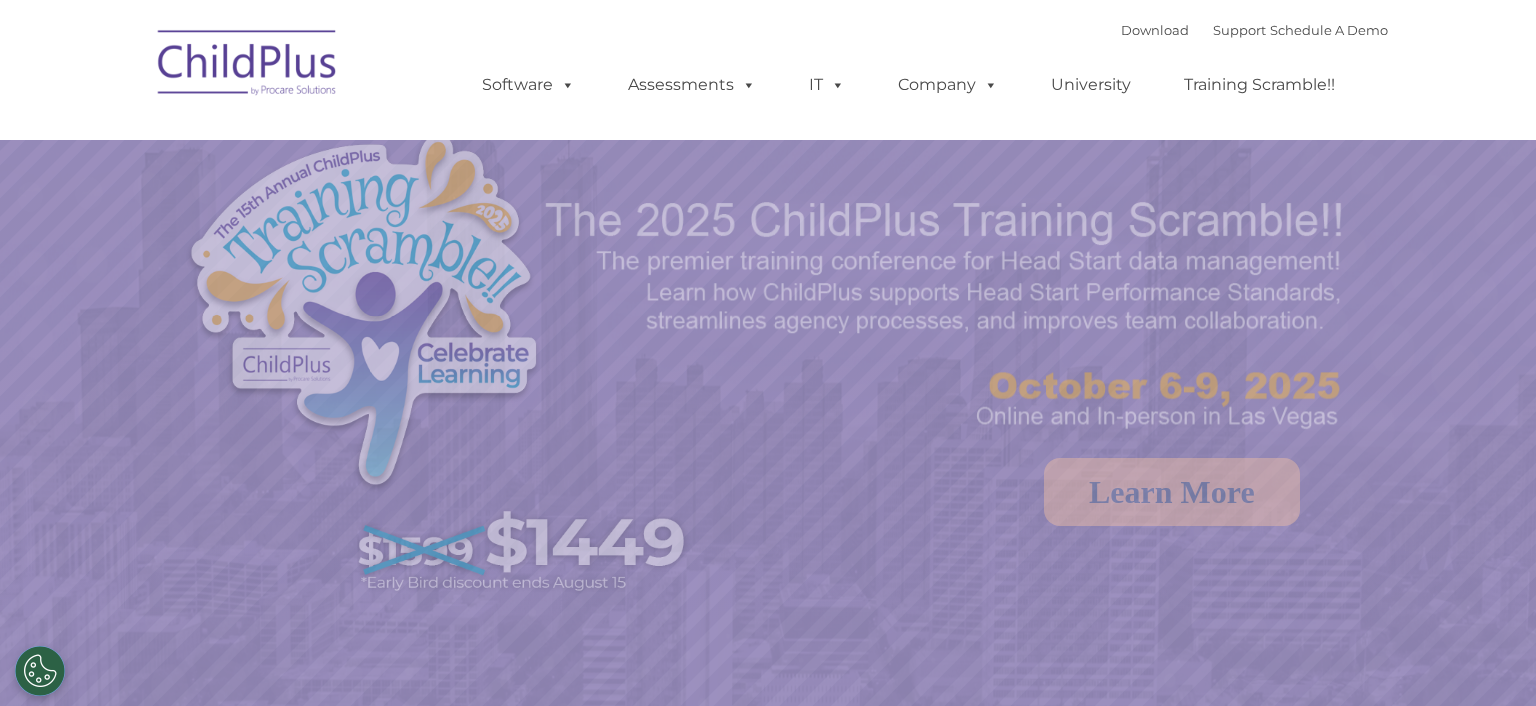 select on "MEDIUM" 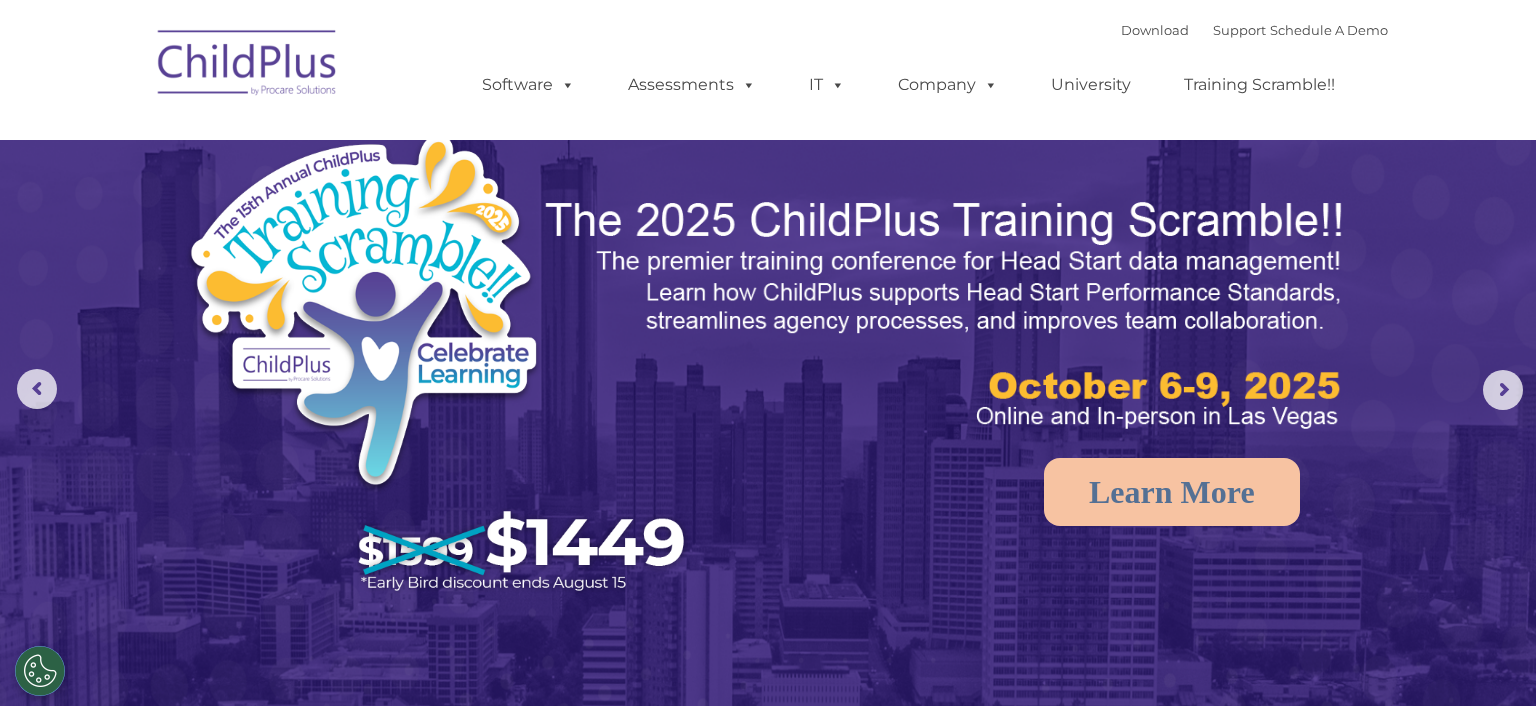 scroll, scrollTop: 0, scrollLeft: 0, axis: both 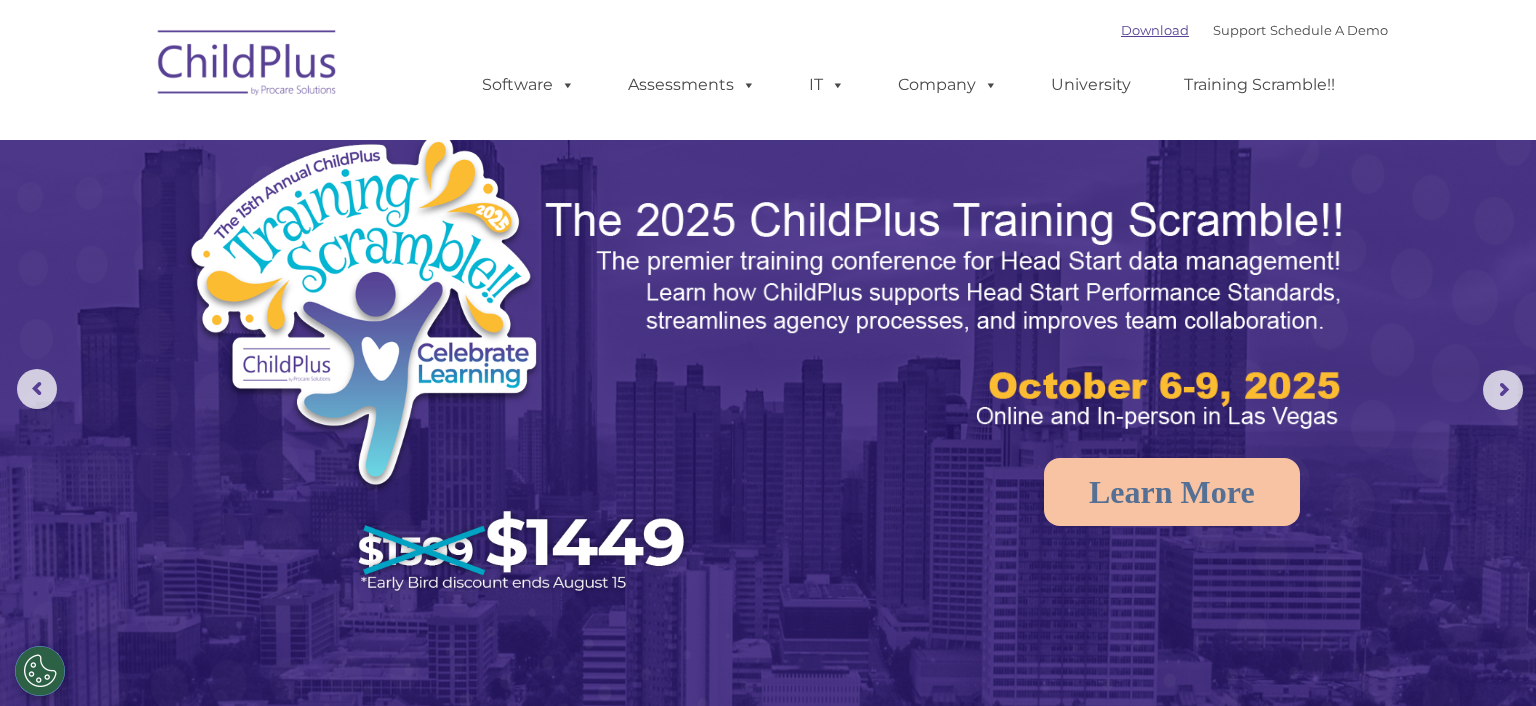 click on "Download" at bounding box center [1155, 30] 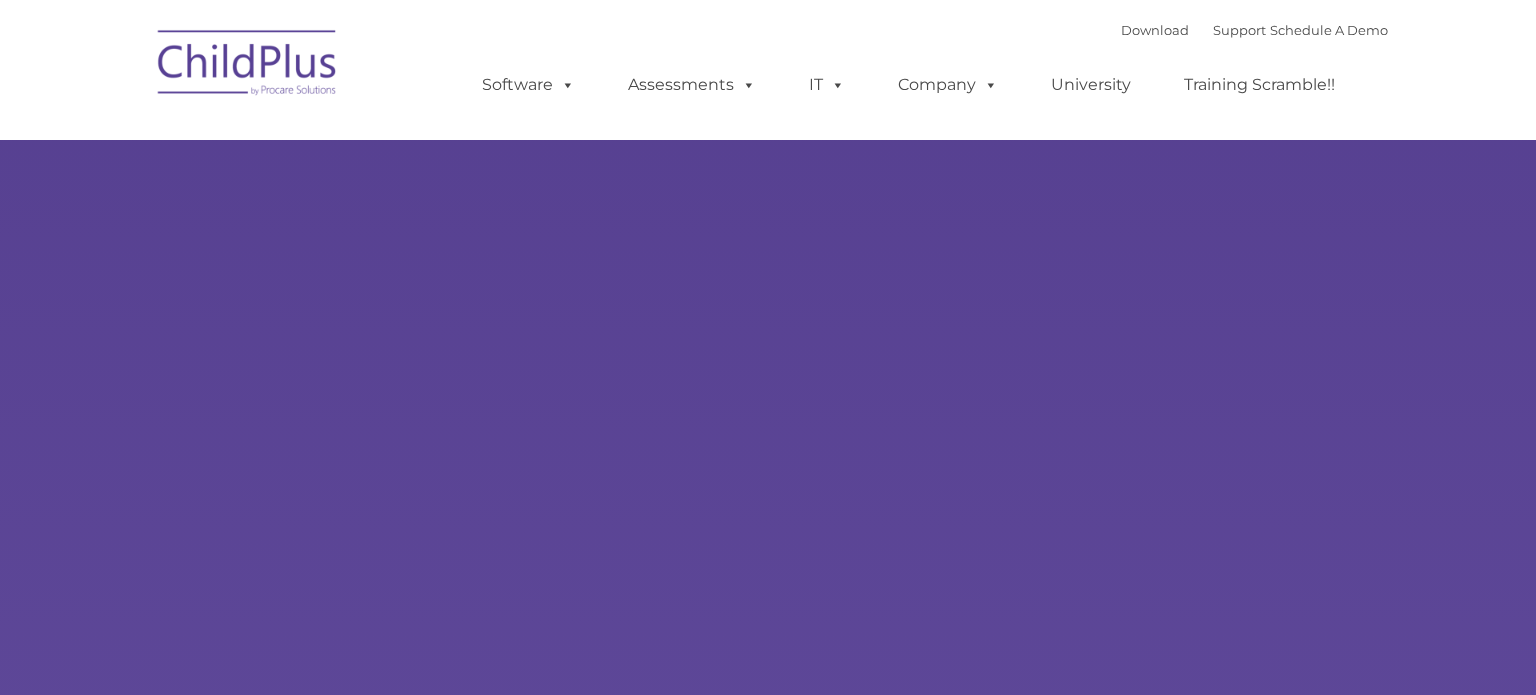 type on "" 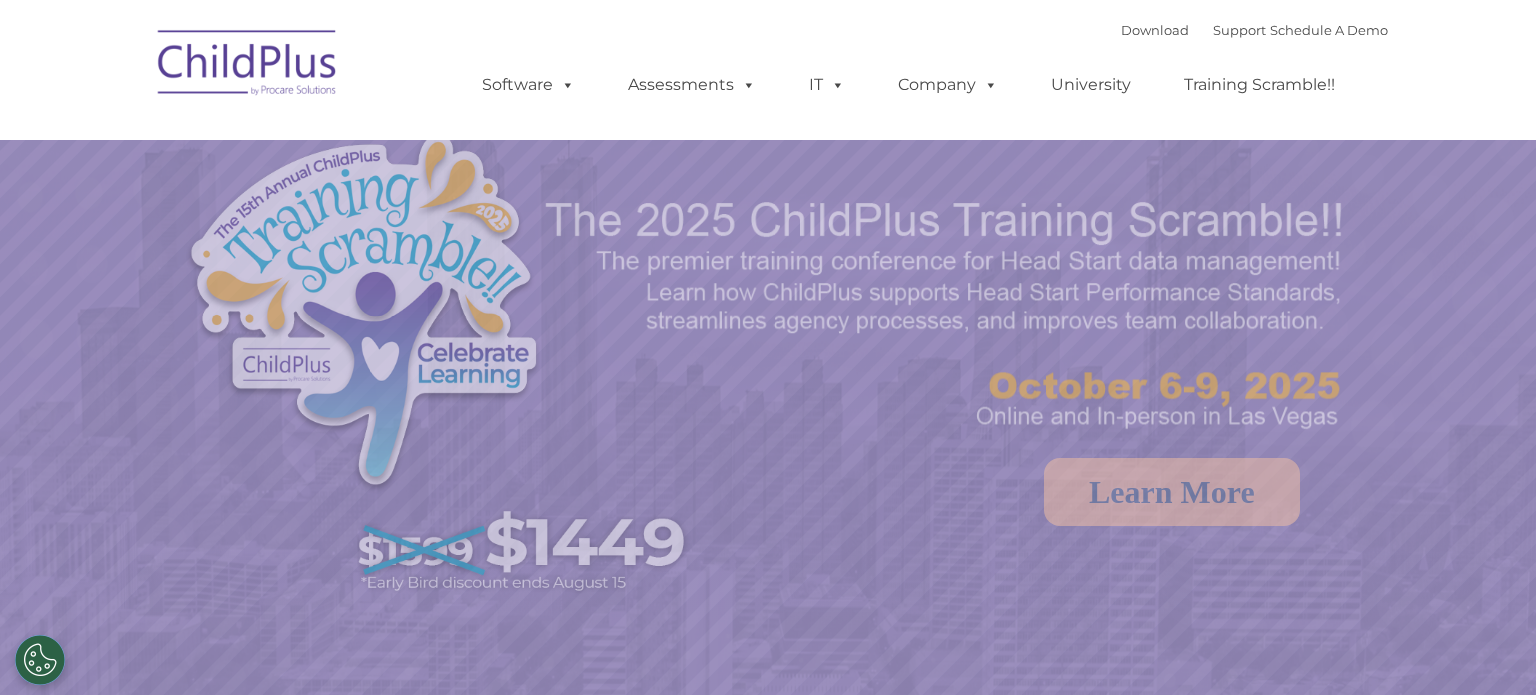 select on "MEDIUM" 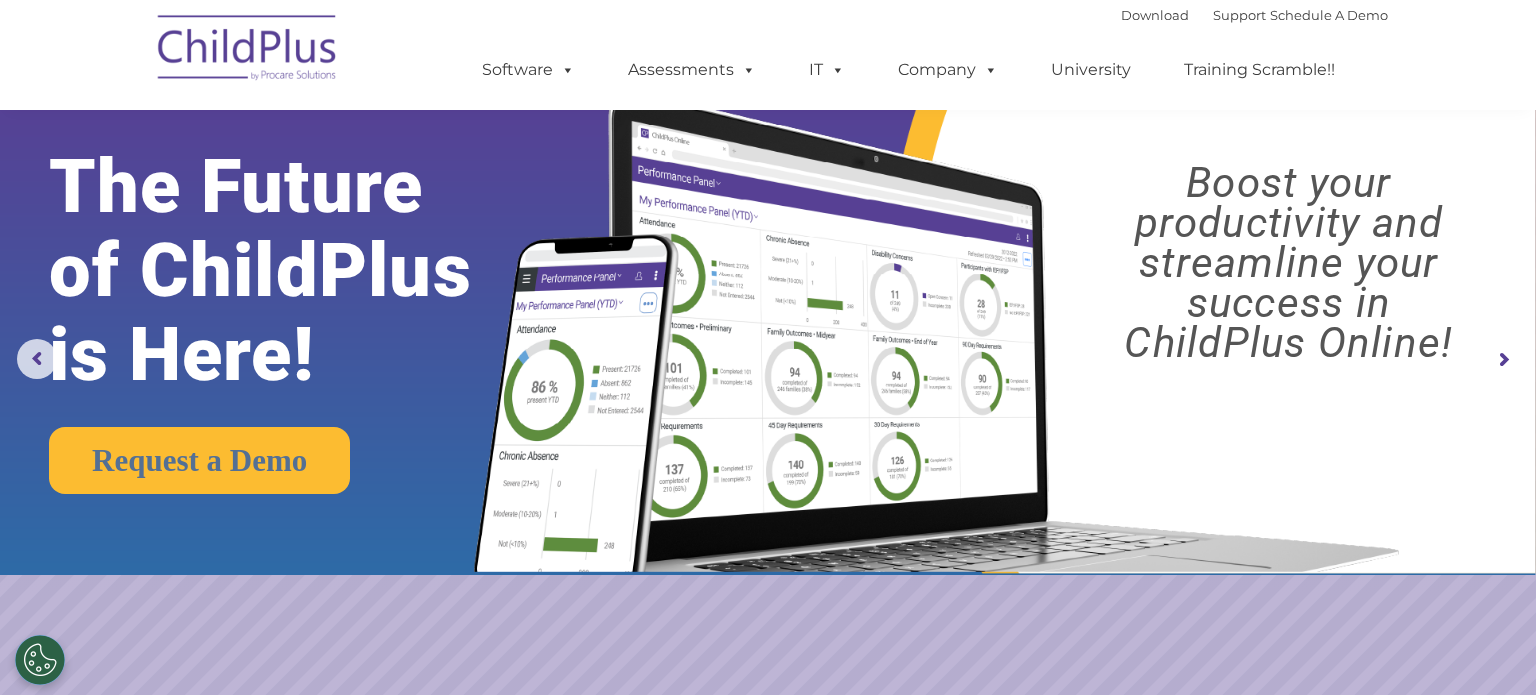 scroll, scrollTop: 0, scrollLeft: 0, axis: both 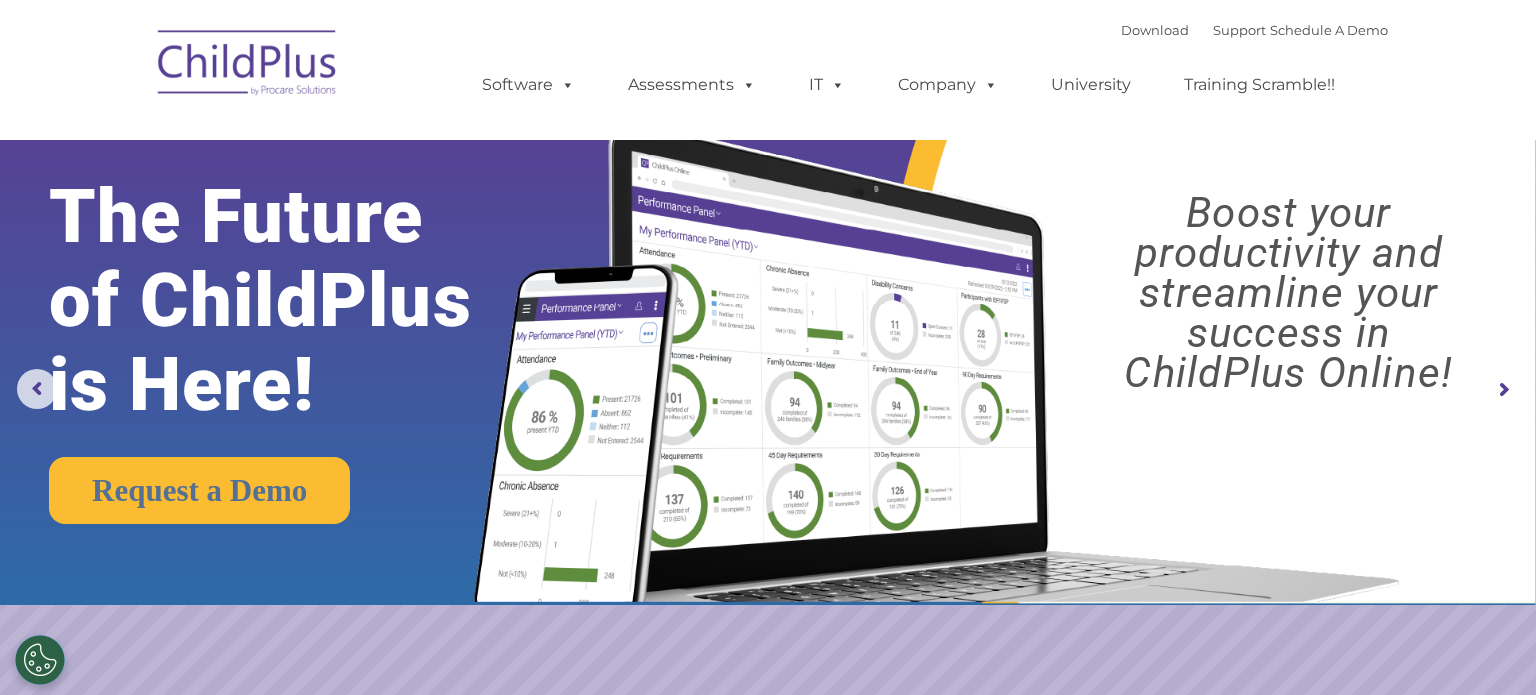 click 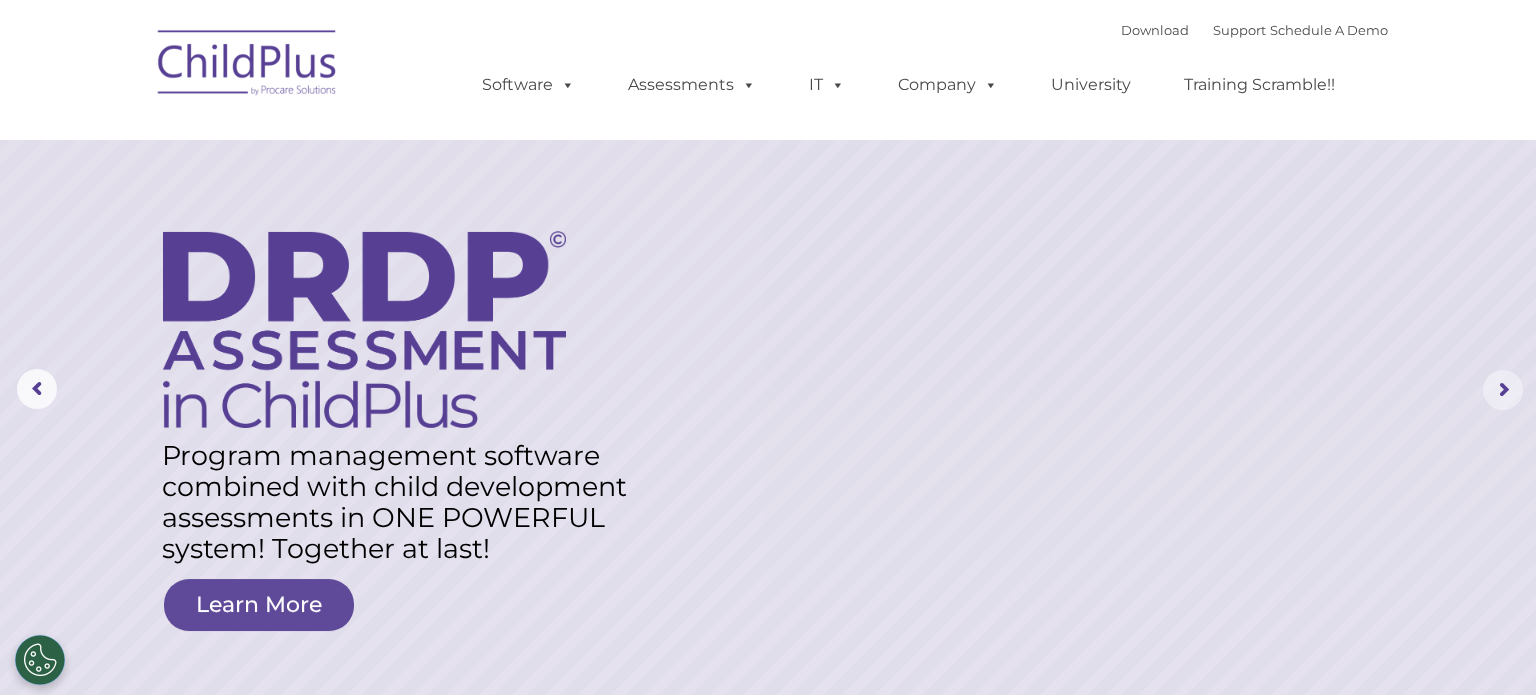 click 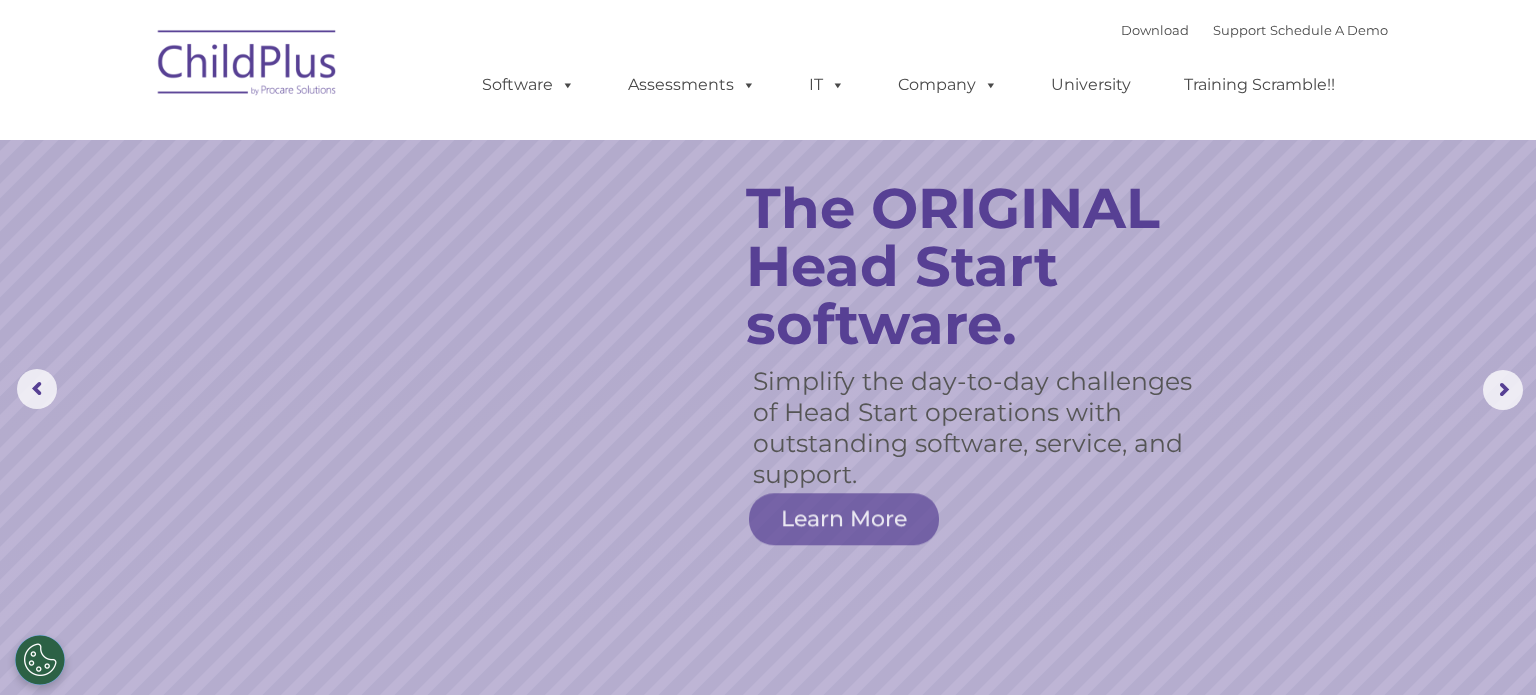 click at bounding box center (248, 66) 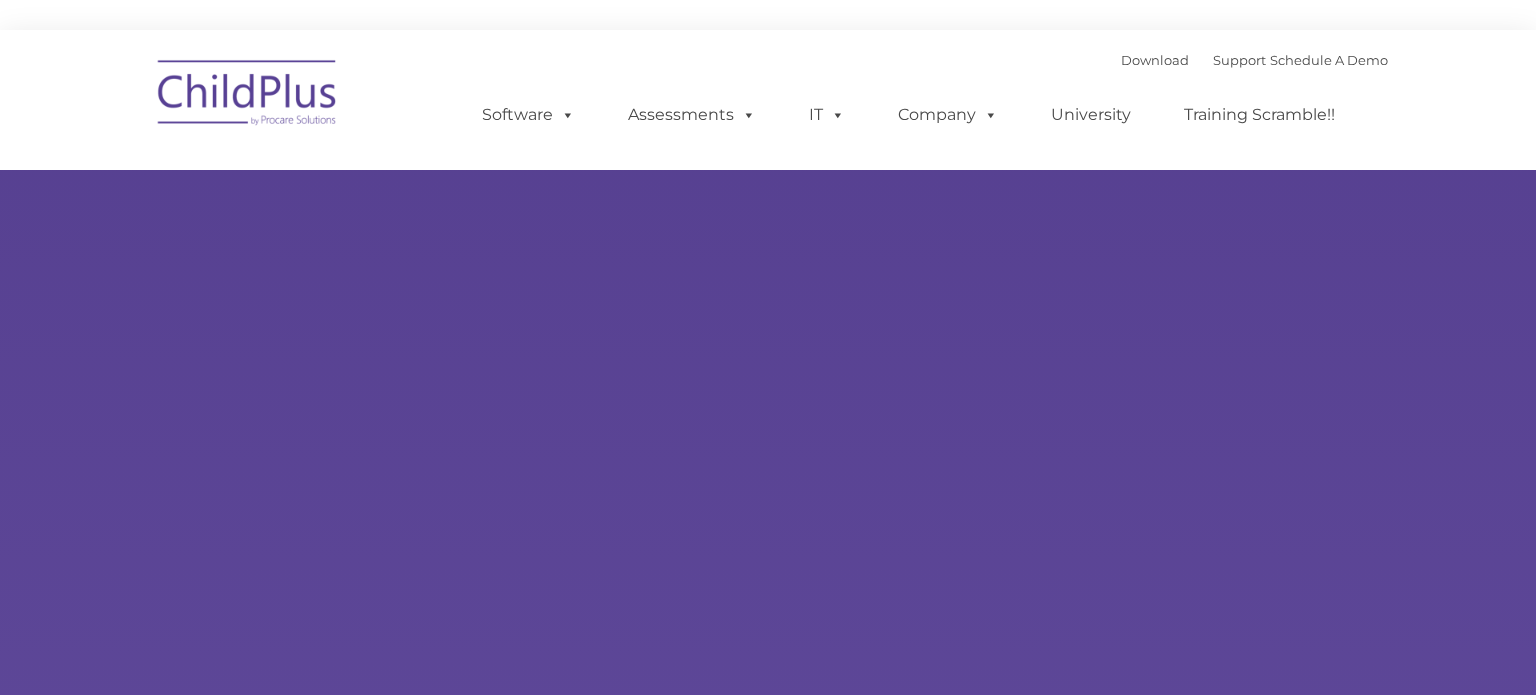 type on "" 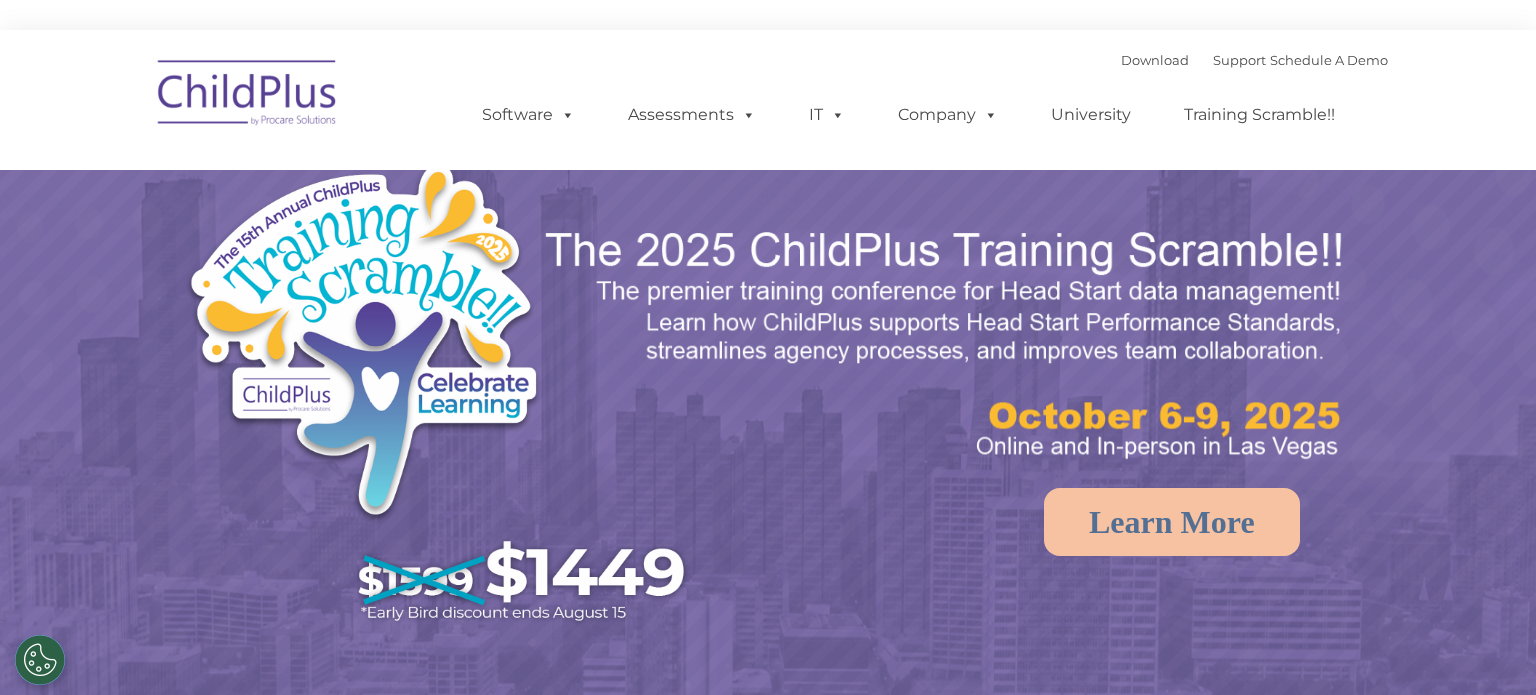 select on "MEDIUM" 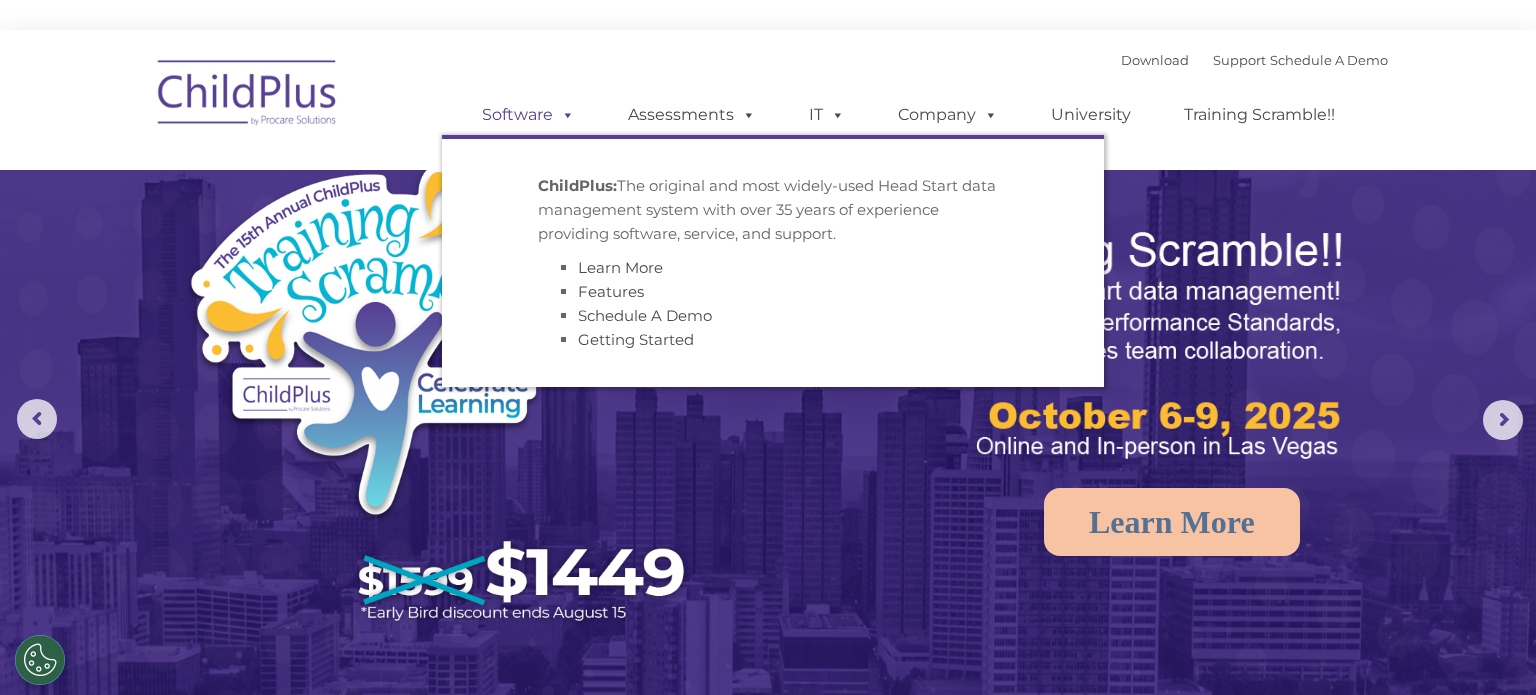 click at bounding box center (564, 114) 